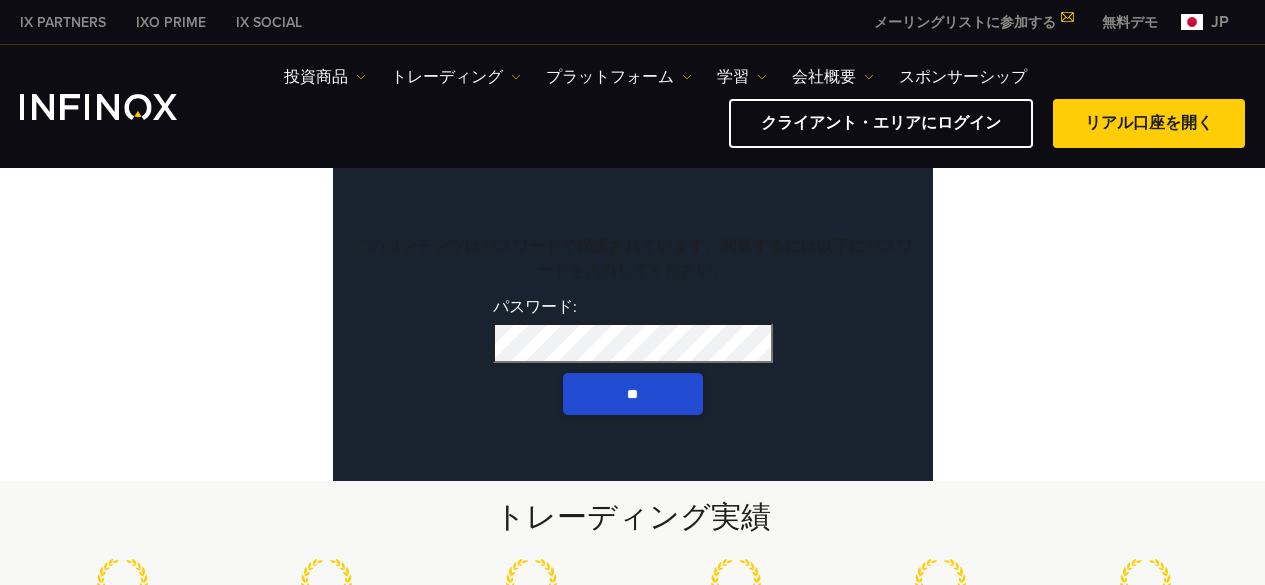 scroll, scrollTop: 0, scrollLeft: 0, axis: both 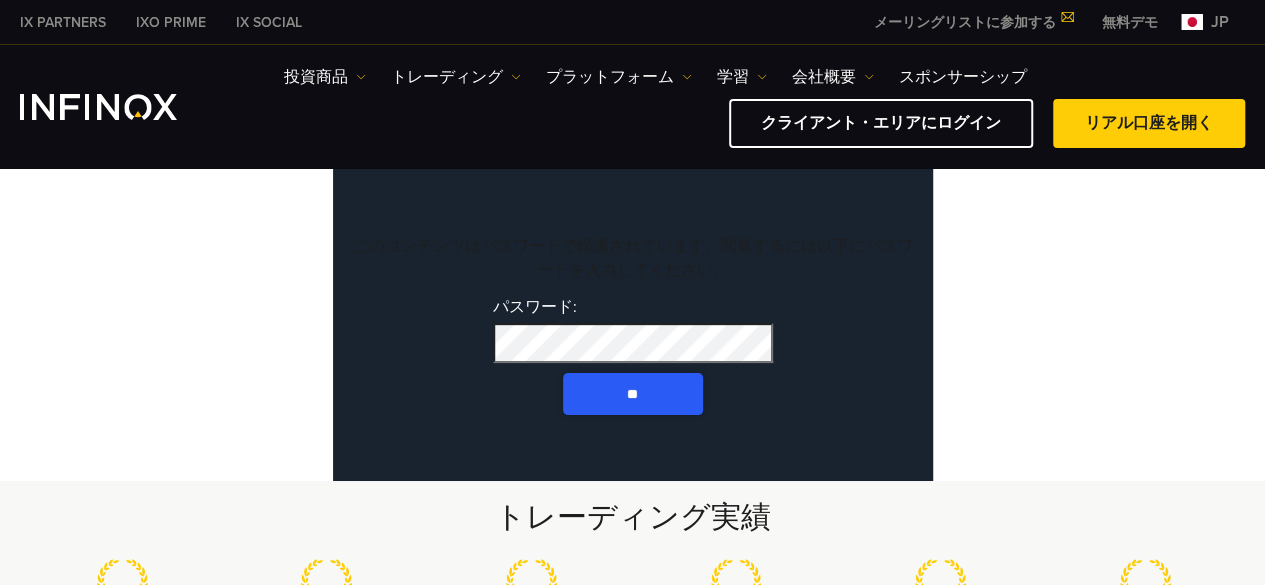 click on "**" at bounding box center (633, 394) 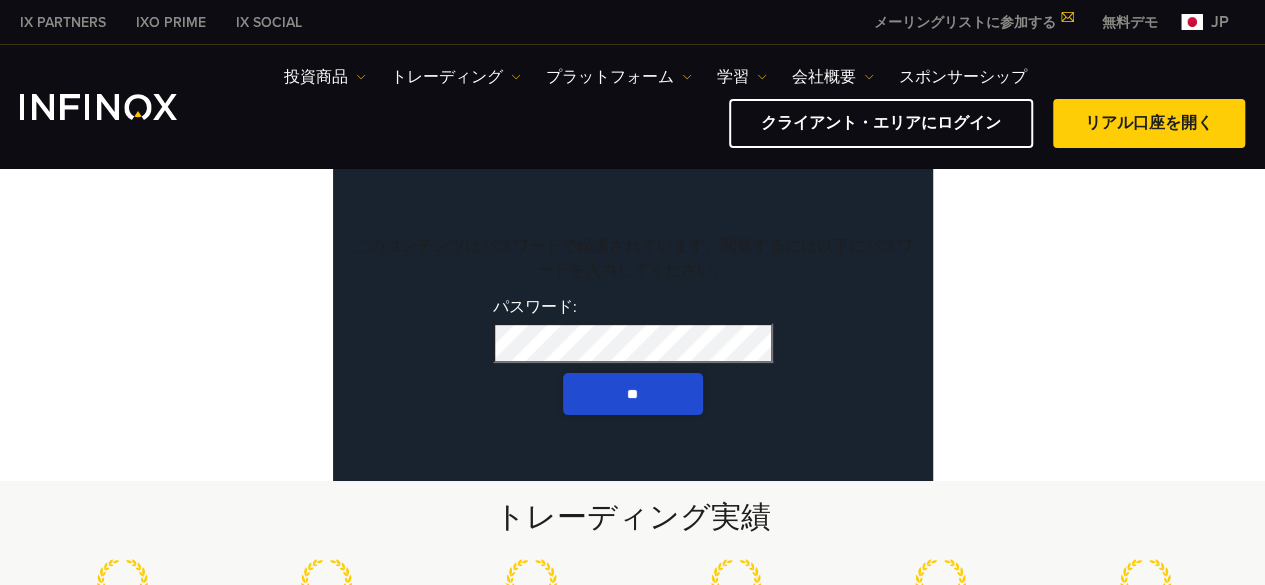 scroll, scrollTop: 0, scrollLeft: 0, axis: both 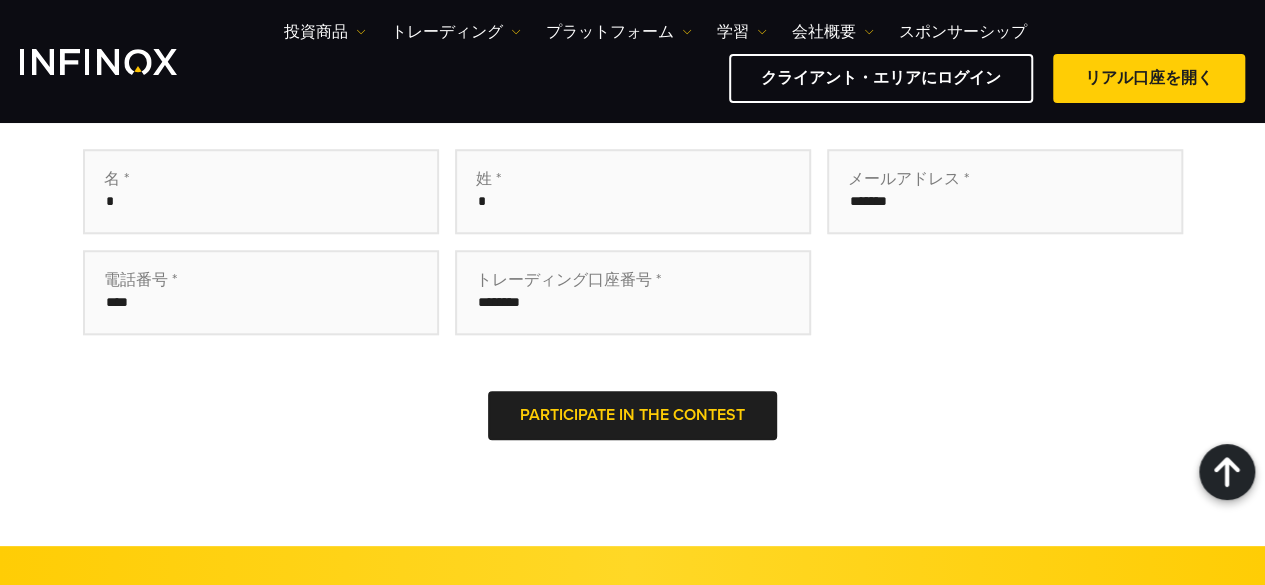 drag, startPoint x: 510, startPoint y: 418, endPoint x: 804, endPoint y: 428, distance: 294.17 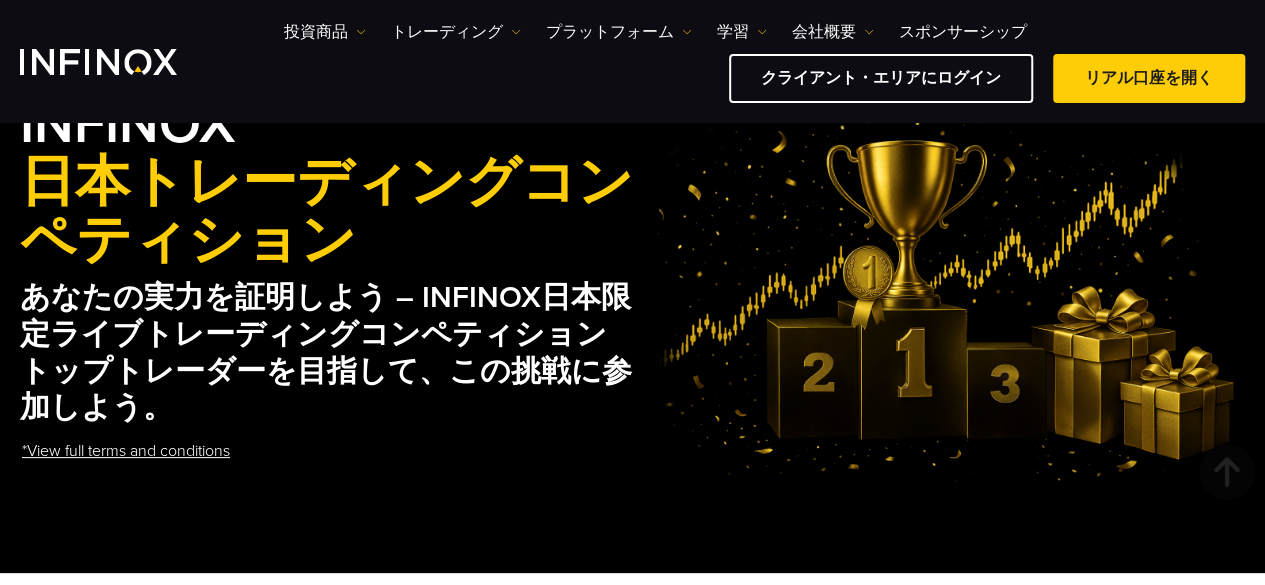 scroll, scrollTop: 0, scrollLeft: 0, axis: both 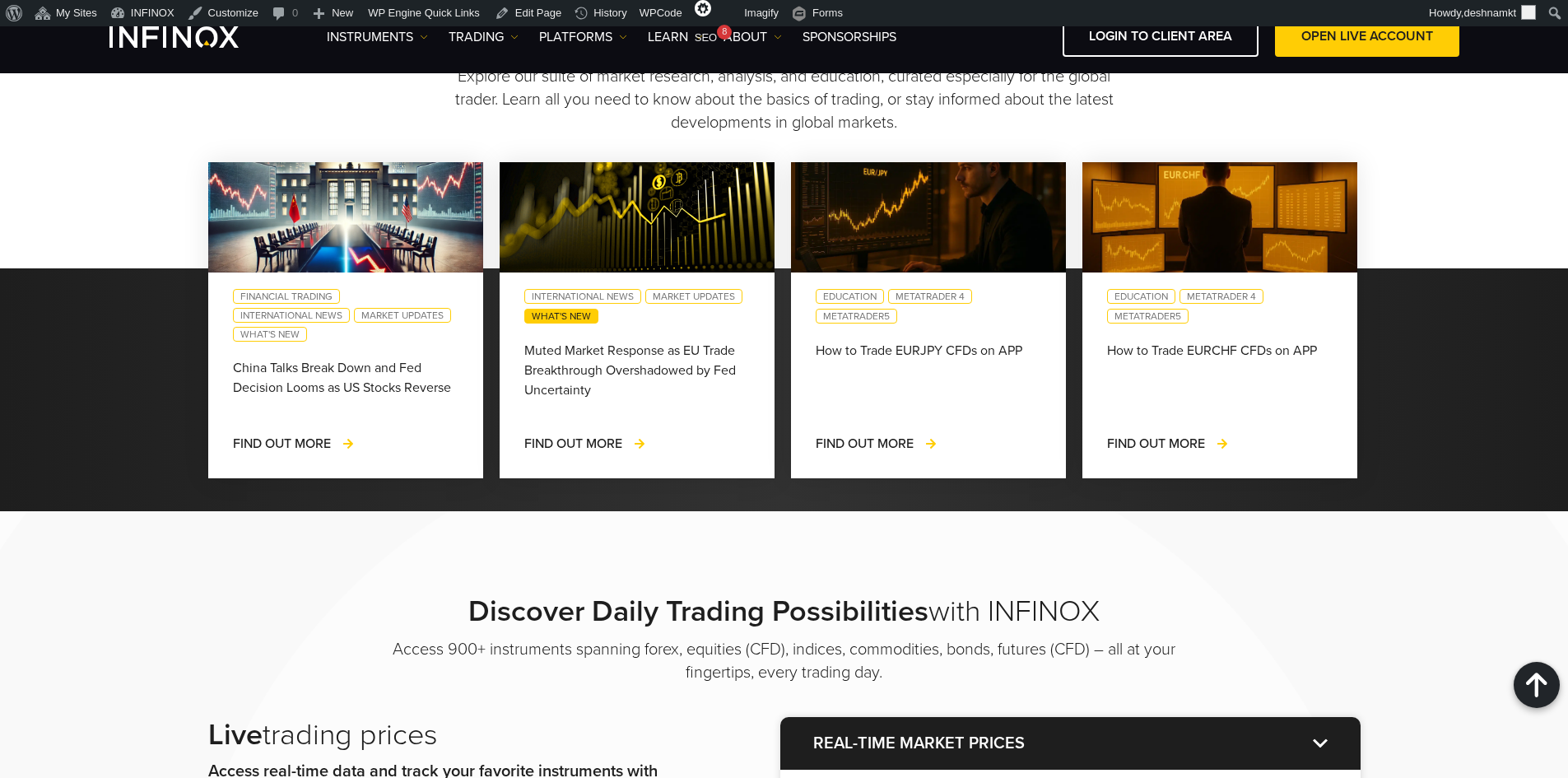 click on "What's New" at bounding box center [561, 316] 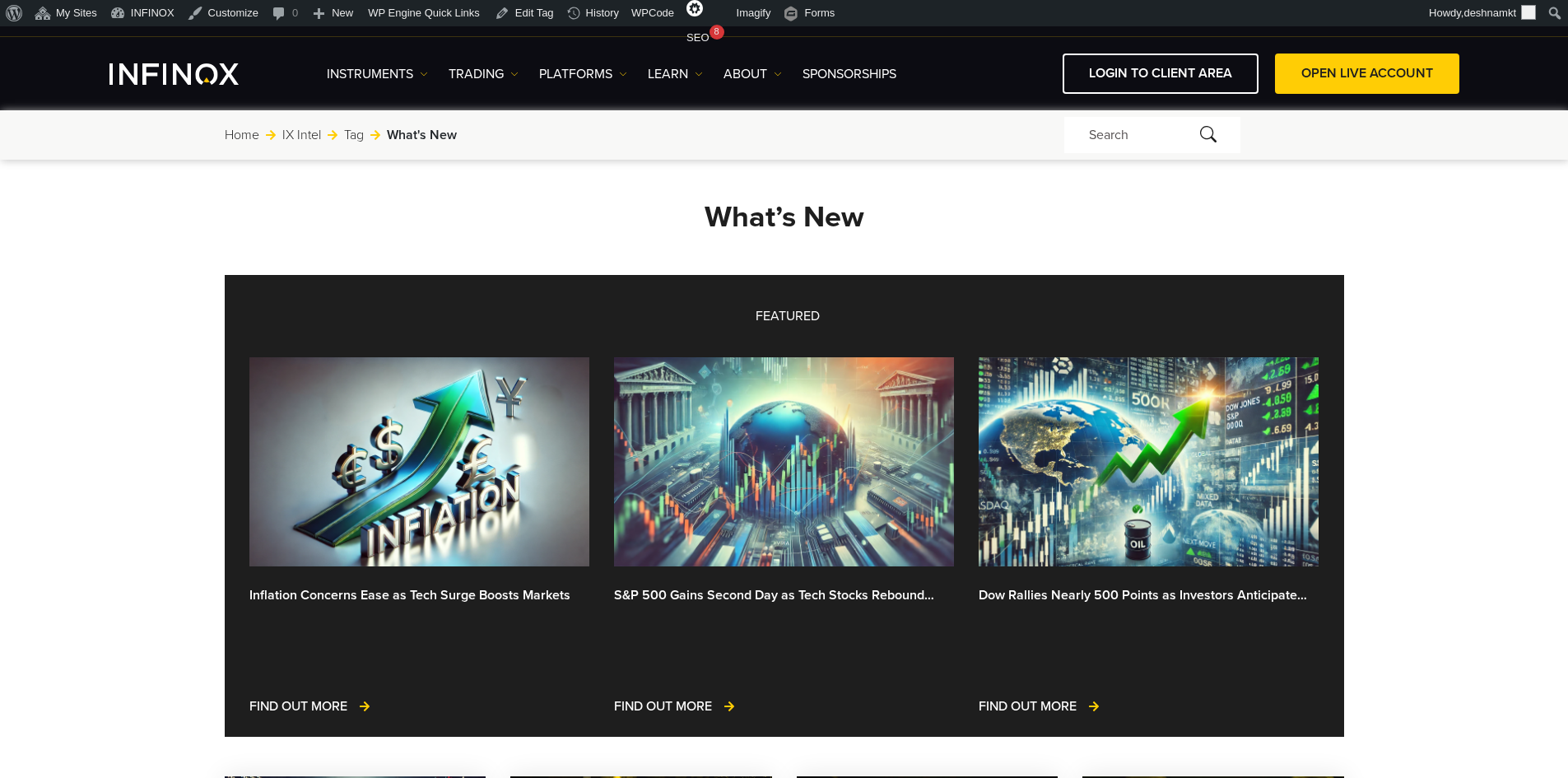 scroll, scrollTop: 0, scrollLeft: 0, axis: both 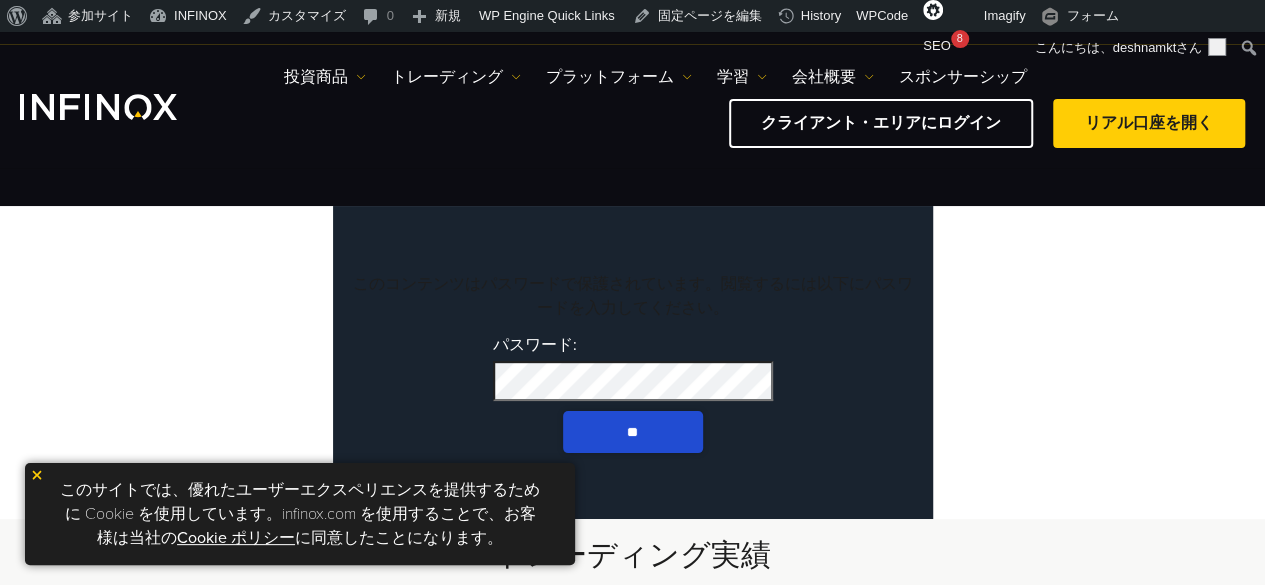 click on "パスワード:    **" at bounding box center [633, 394] 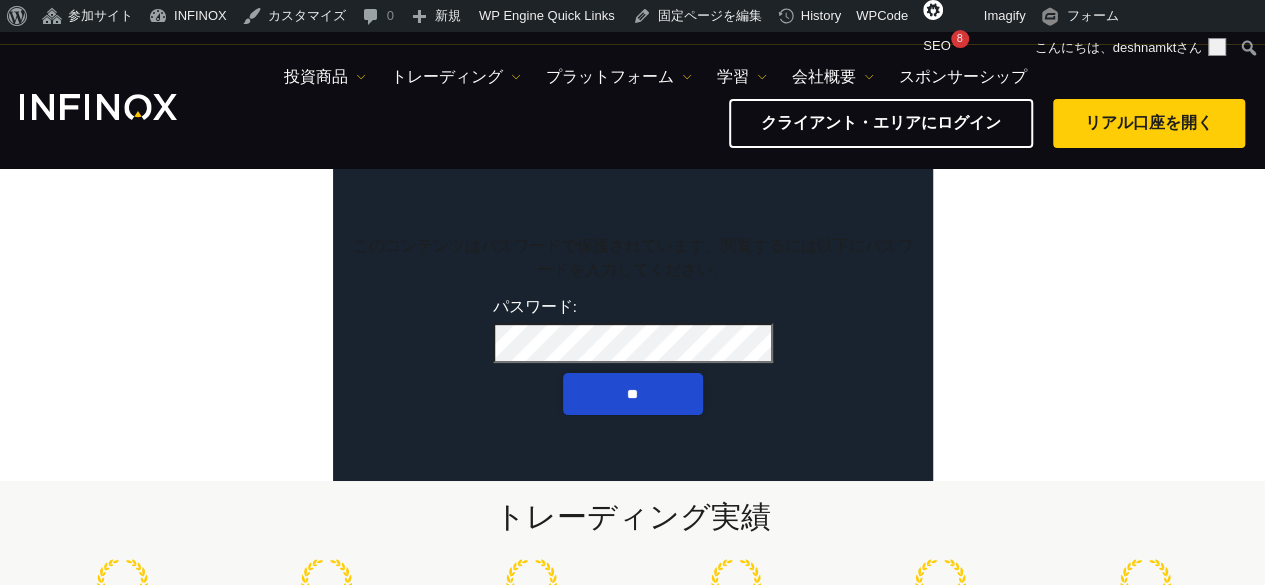 scroll, scrollTop: 0, scrollLeft: 0, axis: both 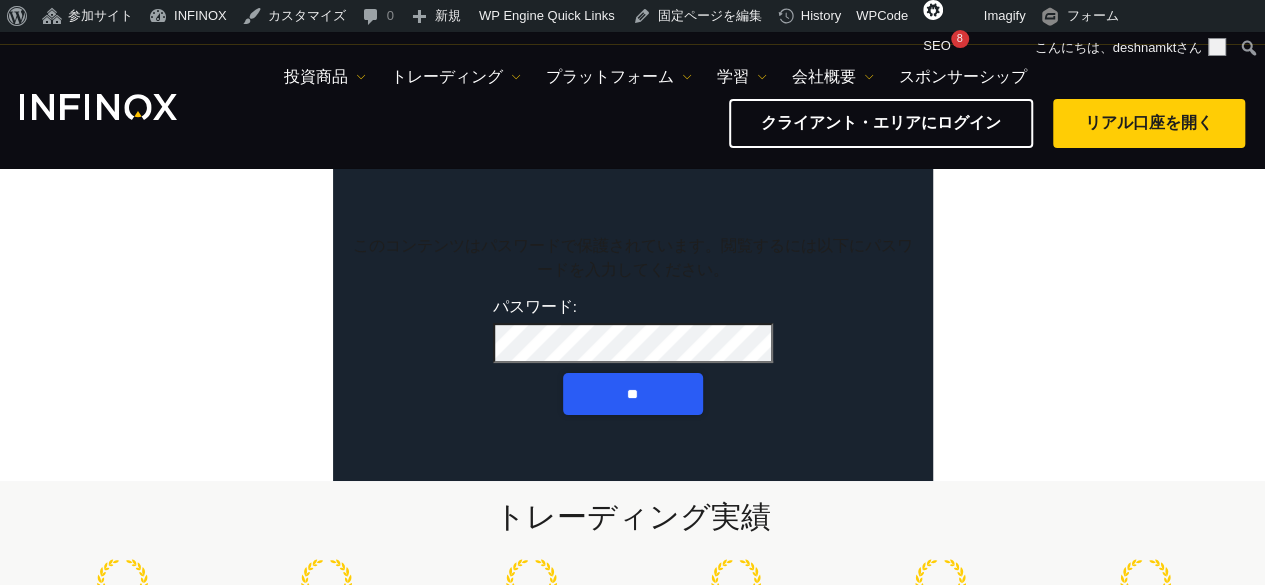 drag, startPoint x: 634, startPoint y: 388, endPoint x: 644, endPoint y: 379, distance: 13.453624 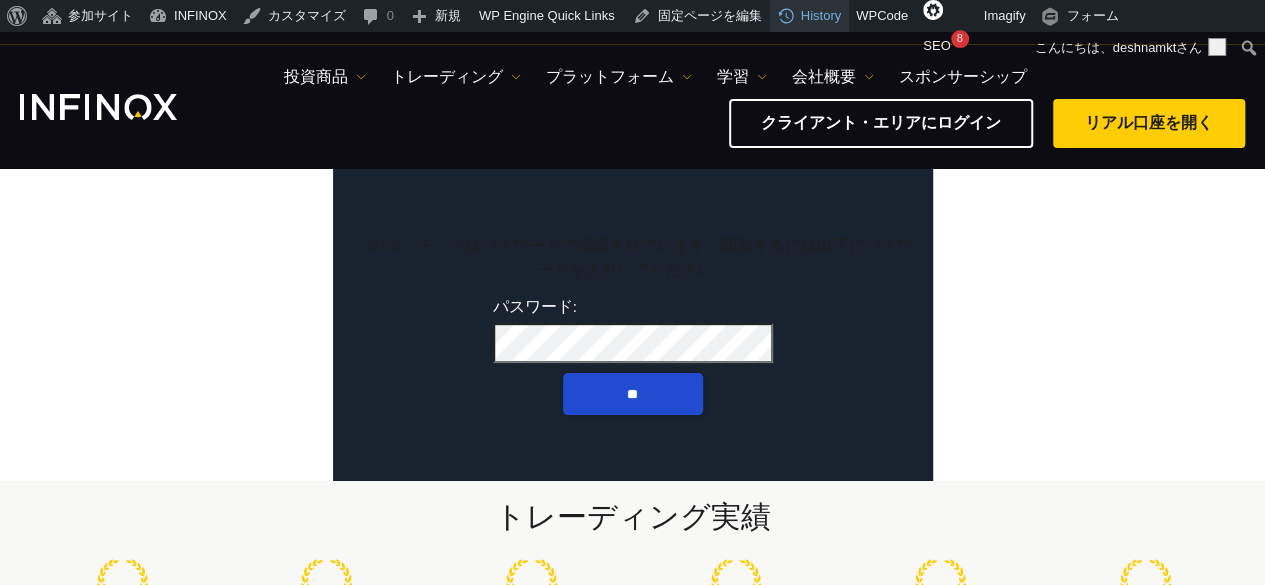 scroll, scrollTop: 0, scrollLeft: 0, axis: both 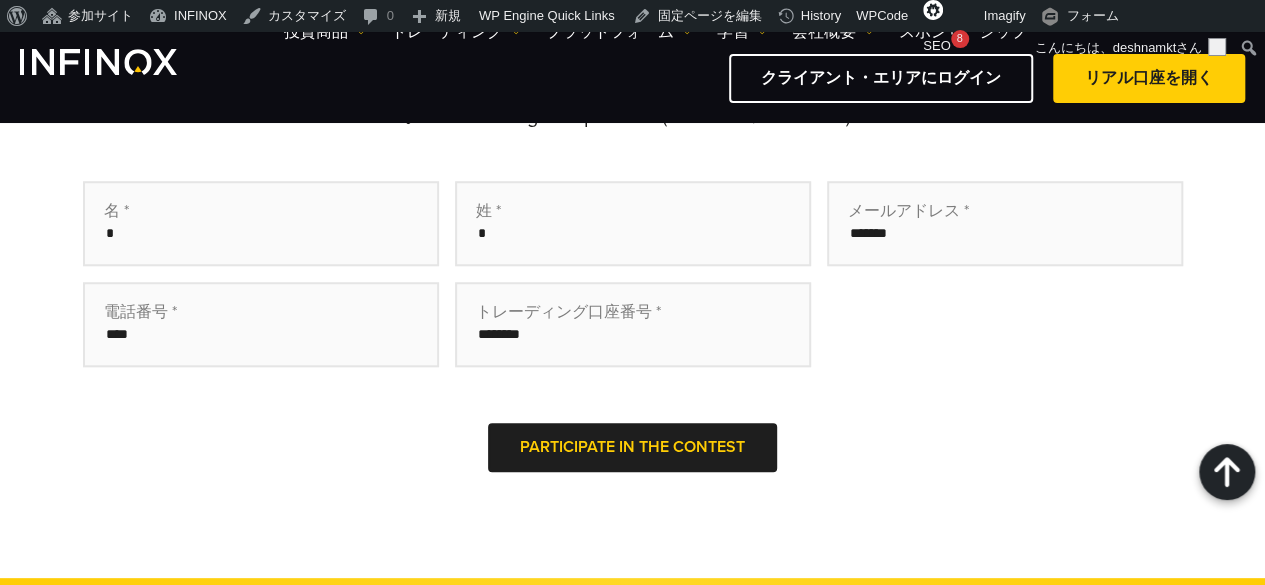 drag, startPoint x: 104, startPoint y: 239, endPoint x: 128, endPoint y: 239, distance: 24 